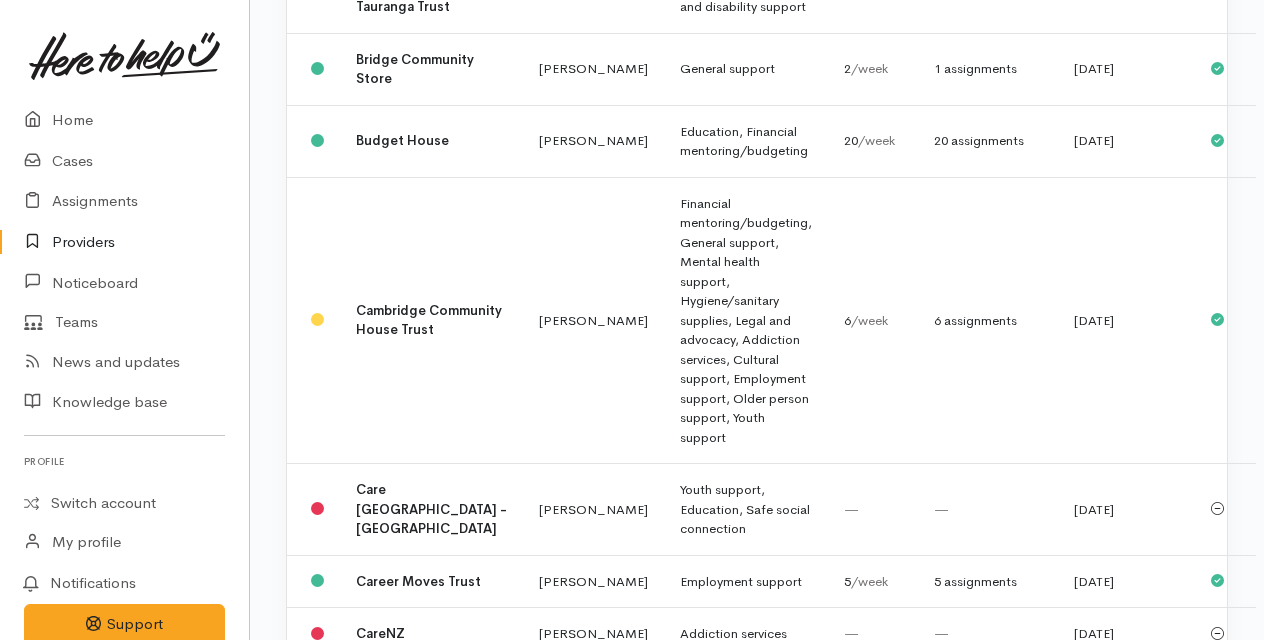 scroll, scrollTop: 2551, scrollLeft: 0, axis: vertical 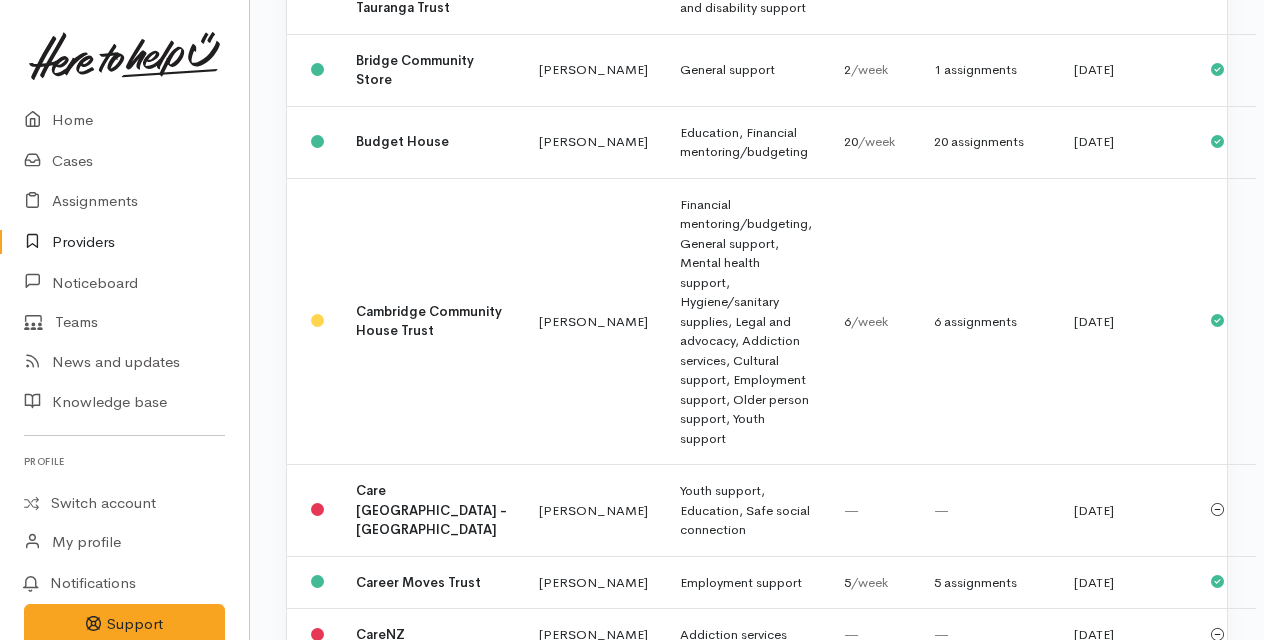 click on "Location
All
Tauranga
Eastern Bay of Plenty - other
Kawerau
Ōhope
Ōpōtiki
Whakatāne
Aongatete
Athenree
Bowentown
Kaimai
Katikati
Maketu
Matakana Island" at bounding box center [757, 327] 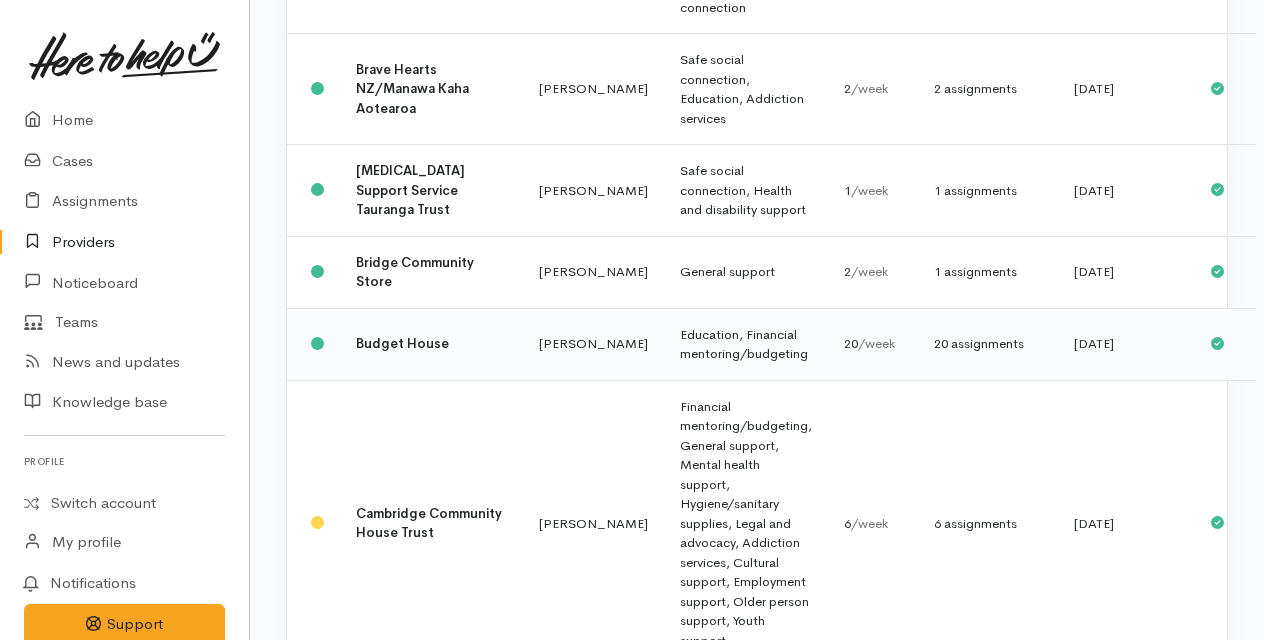 scroll, scrollTop: 2348, scrollLeft: 0, axis: vertical 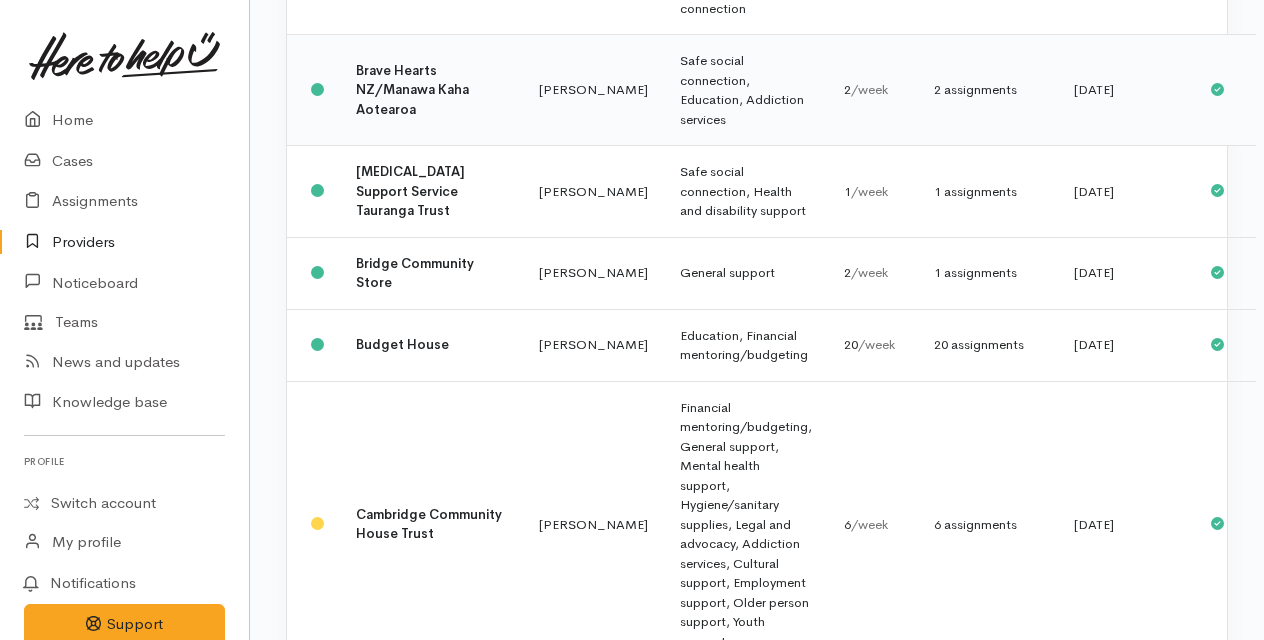 click on "Brave Hearts NZ/Manawa Kaha Aotearoa" at bounding box center (431, 90) 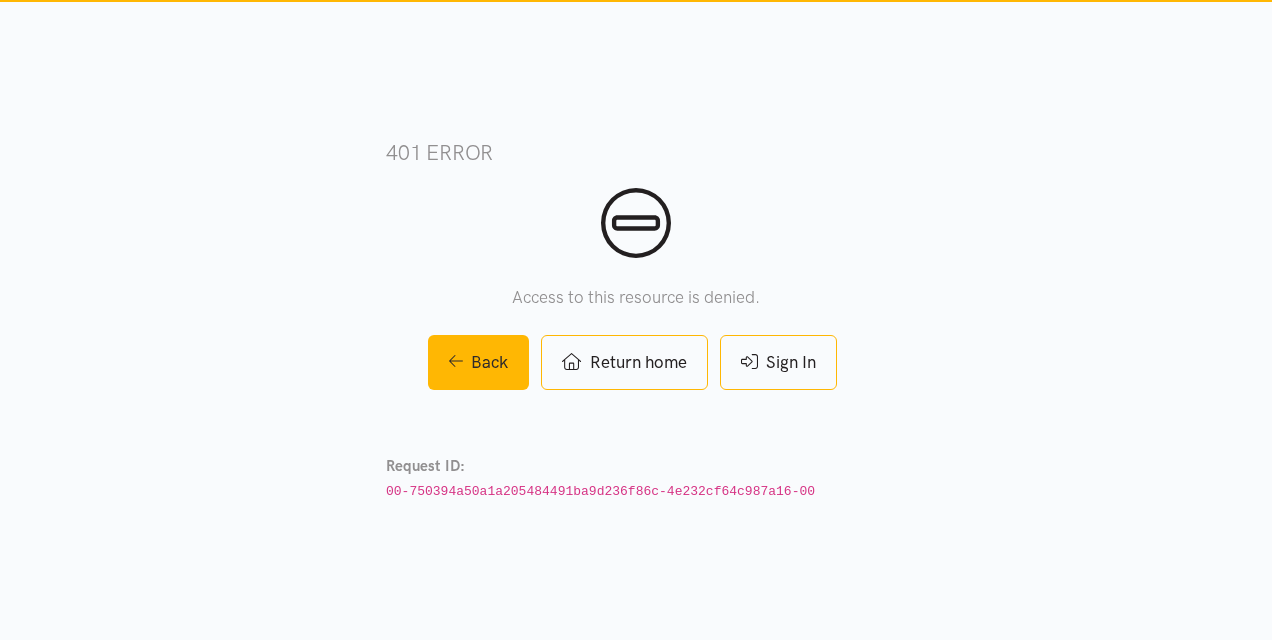scroll, scrollTop: 0, scrollLeft: 0, axis: both 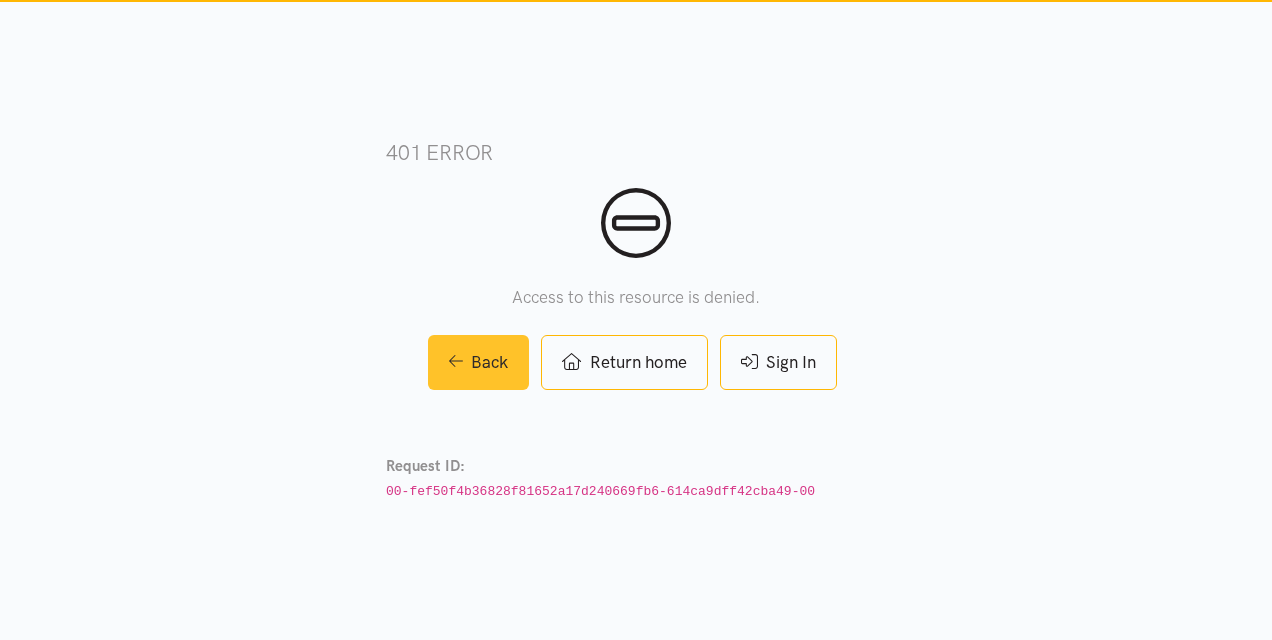 click on "Back" at bounding box center [479, 362] 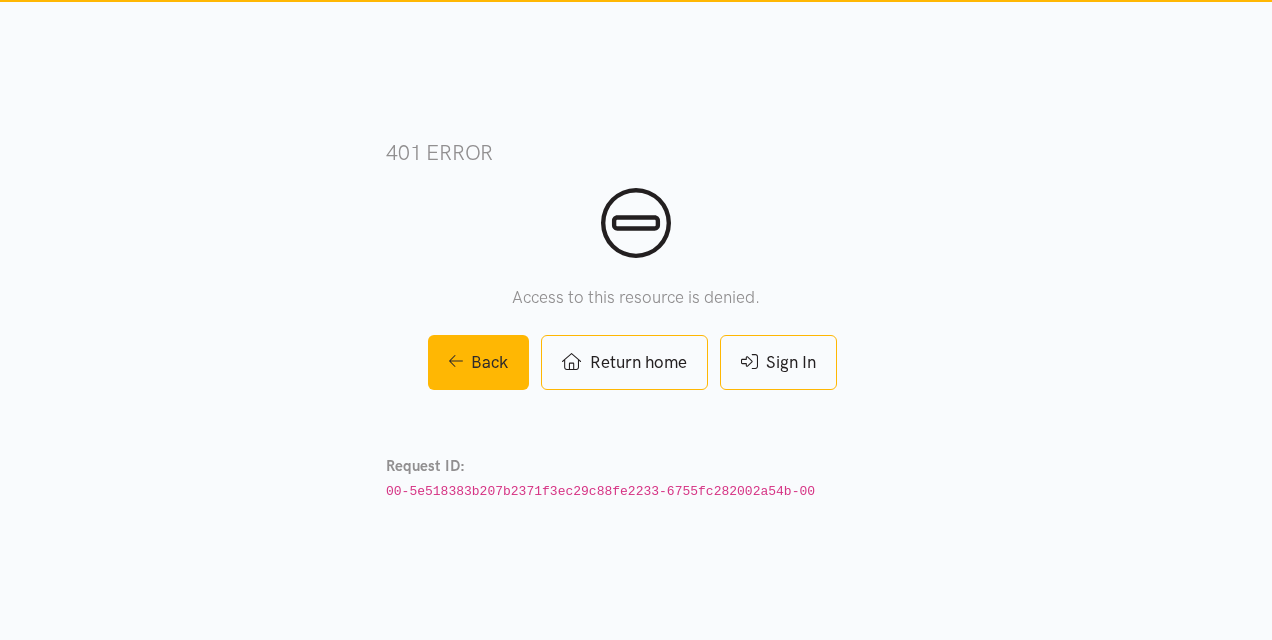 scroll, scrollTop: 0, scrollLeft: 0, axis: both 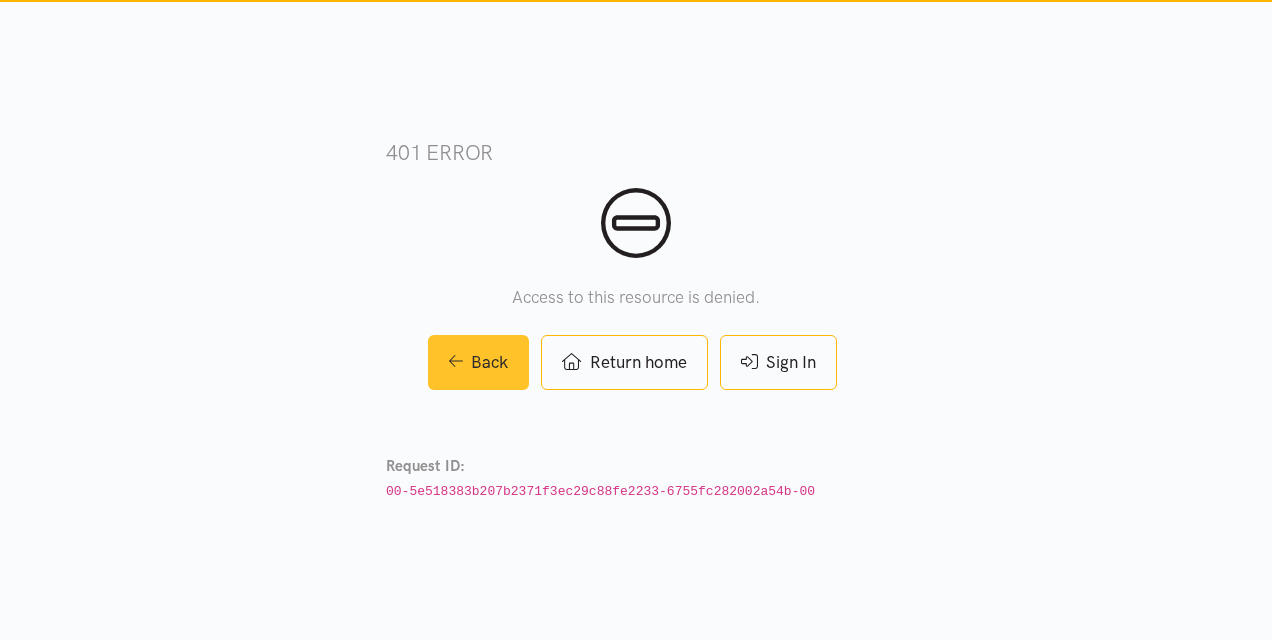 click on "Back" at bounding box center (479, 362) 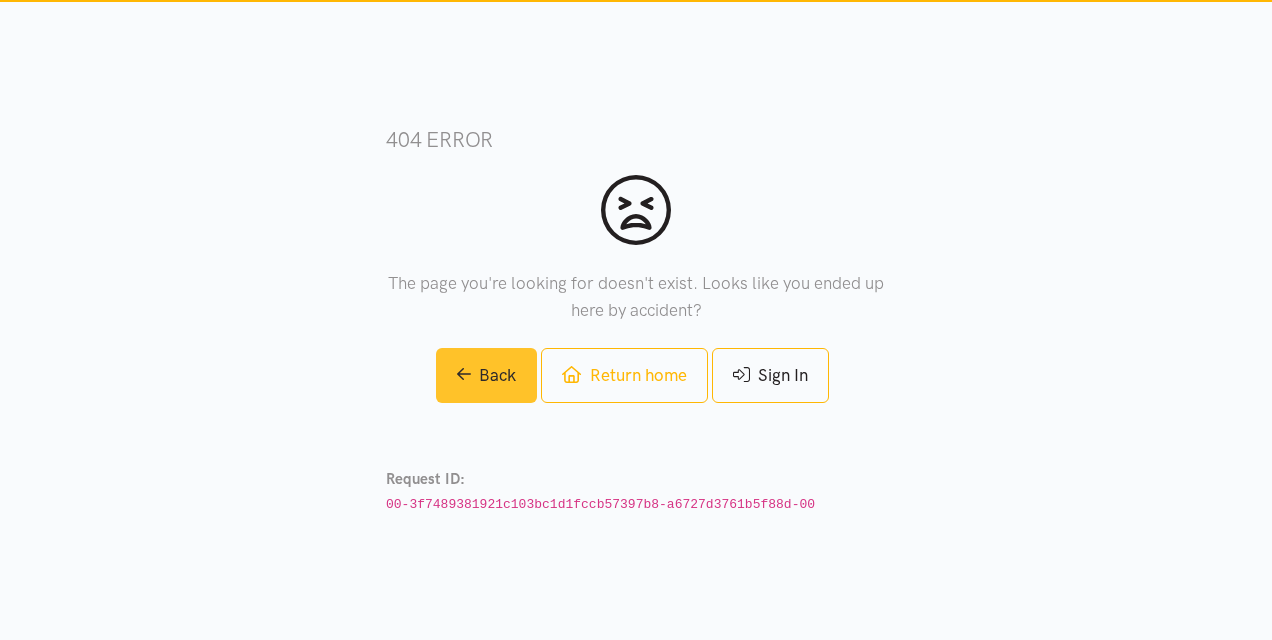 scroll, scrollTop: 0, scrollLeft: 0, axis: both 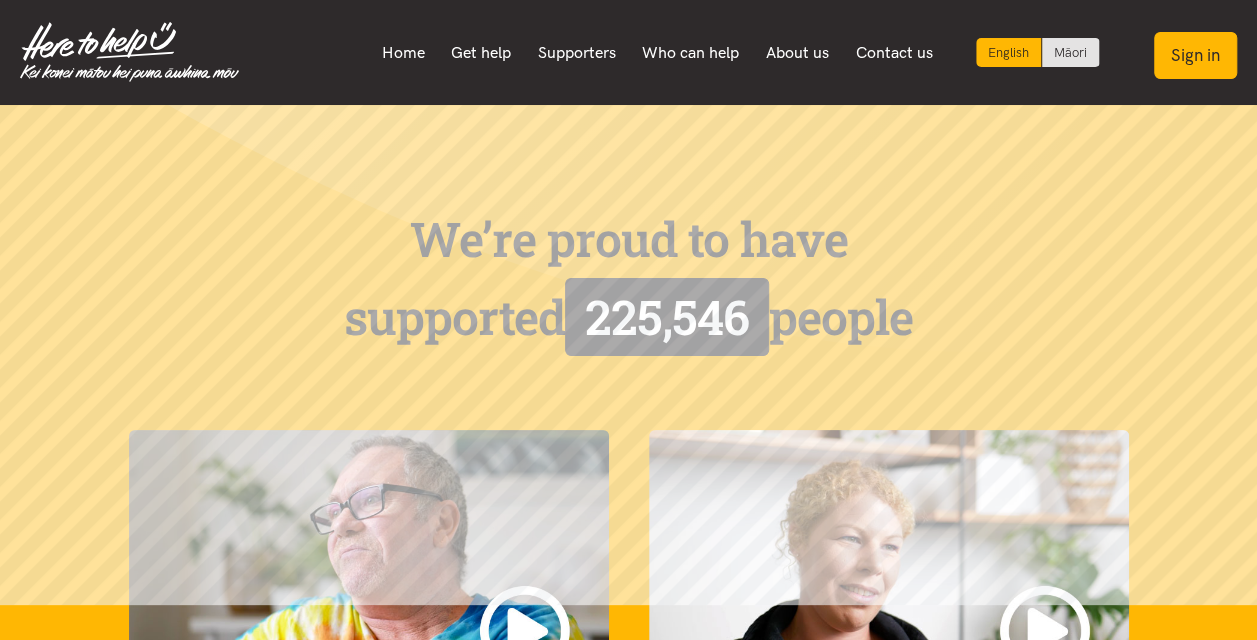 click on "Sign in" at bounding box center (1195, 55) 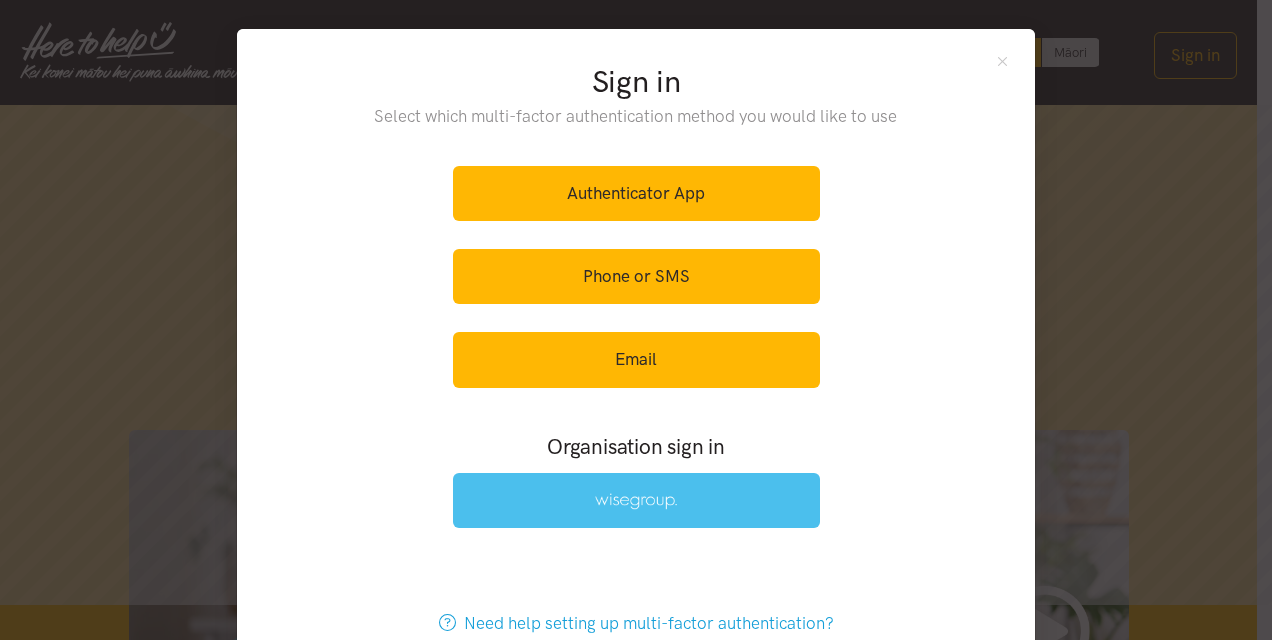 click at bounding box center (636, 501) 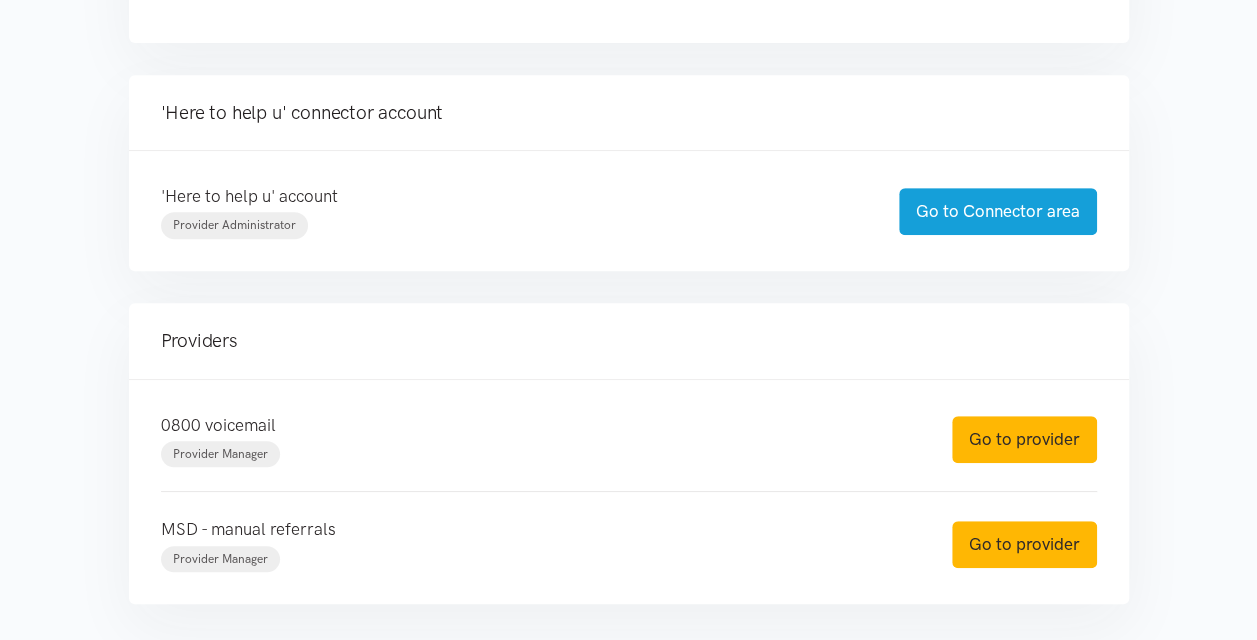 scroll, scrollTop: 504, scrollLeft: 0, axis: vertical 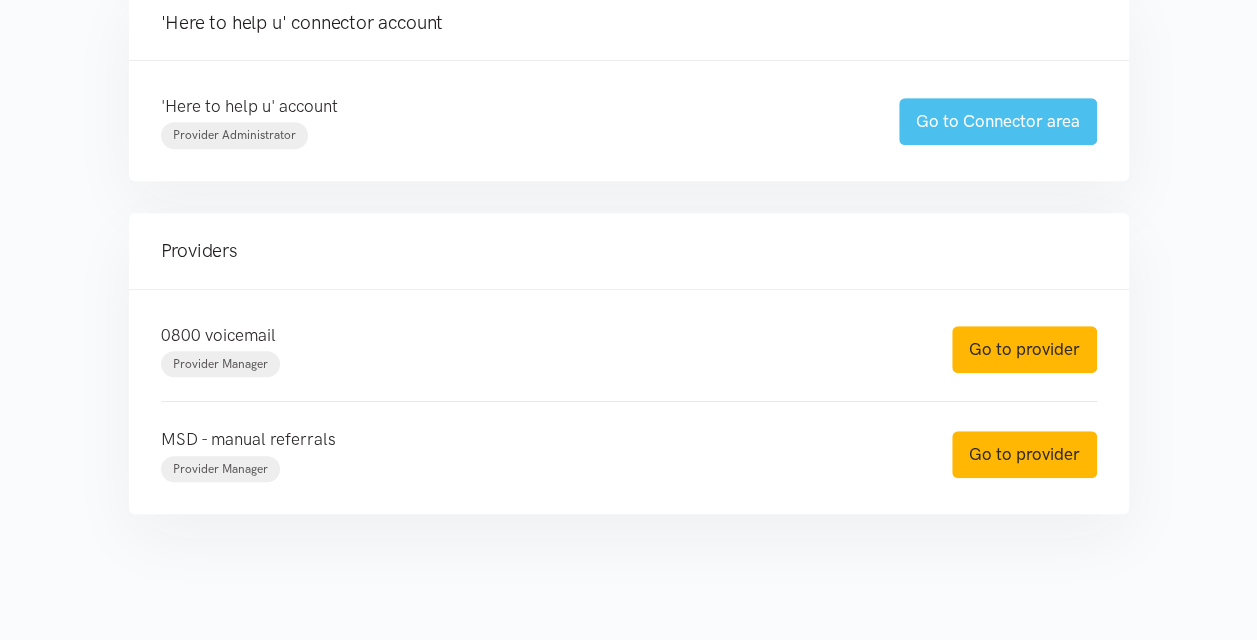 click on "Go to Connector area" at bounding box center (998, 121) 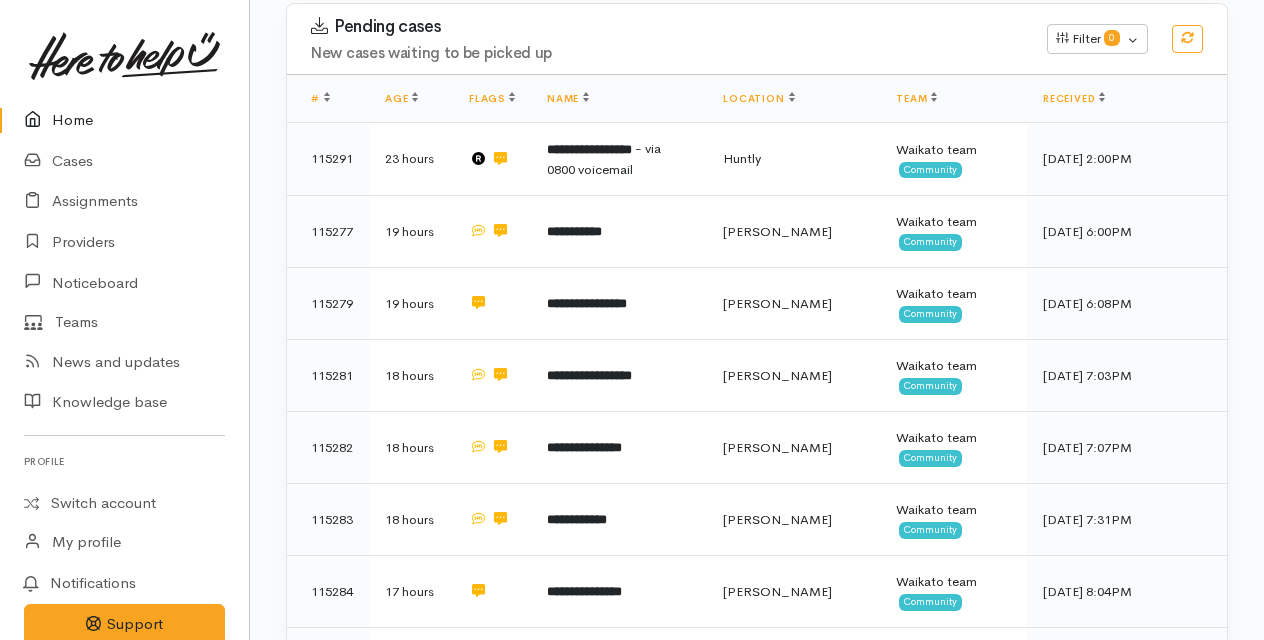 scroll, scrollTop: 314, scrollLeft: 0, axis: vertical 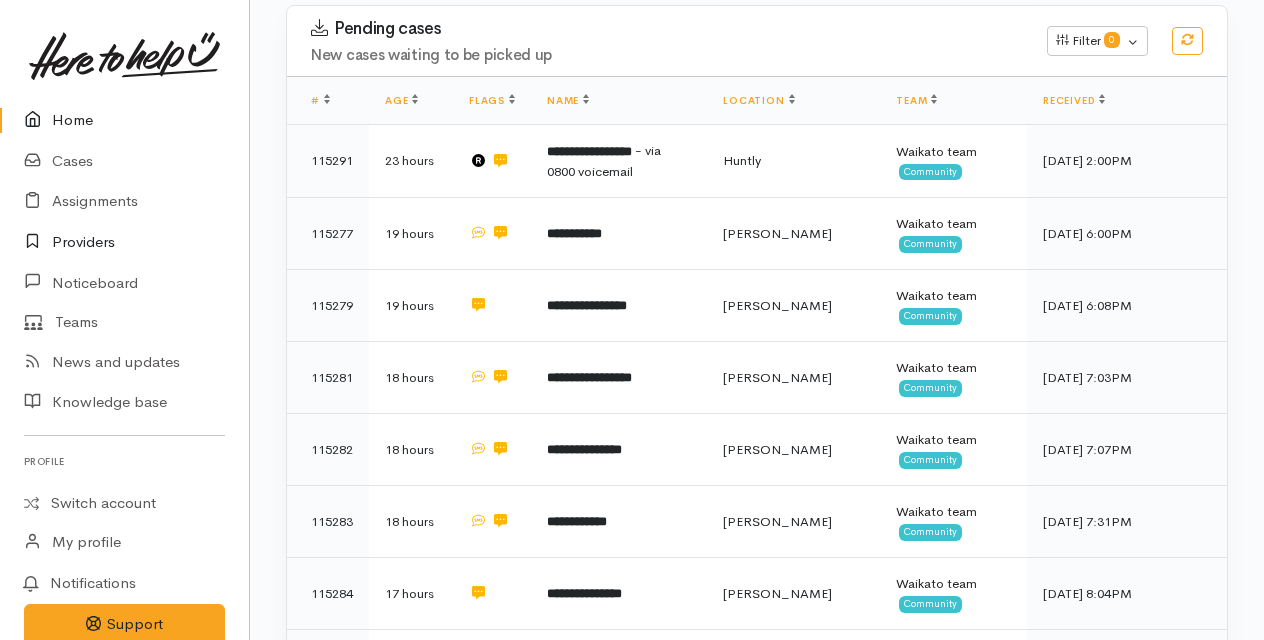 click on "Providers" at bounding box center [124, 242] 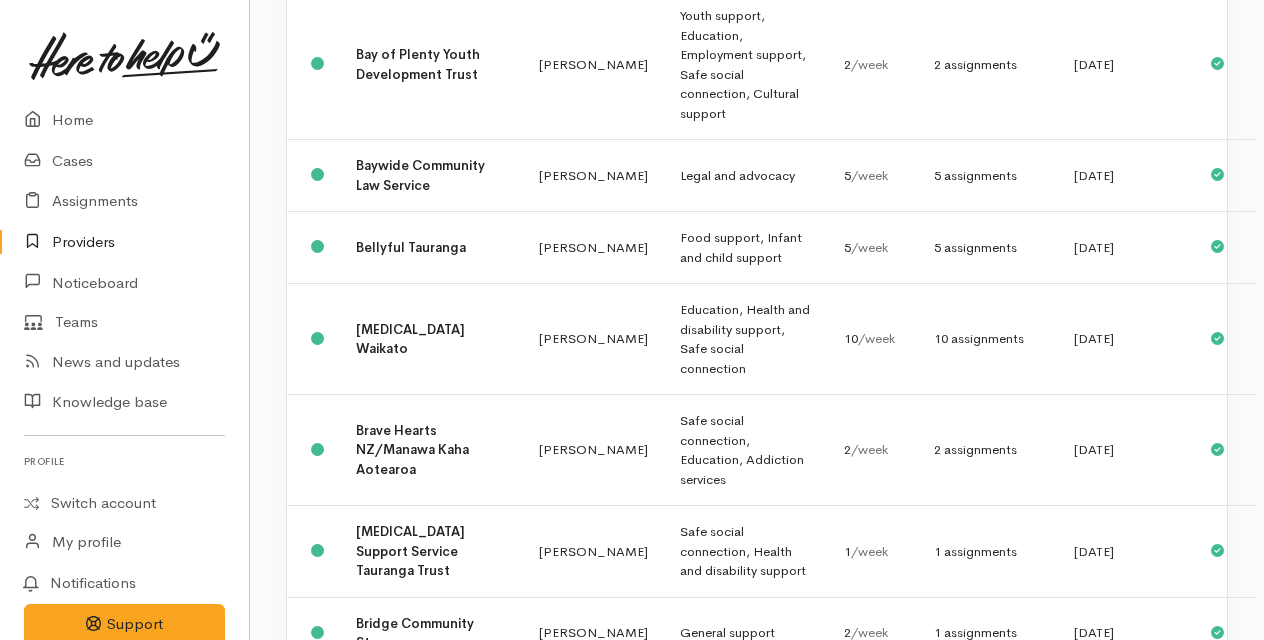 scroll, scrollTop: 1989, scrollLeft: 0, axis: vertical 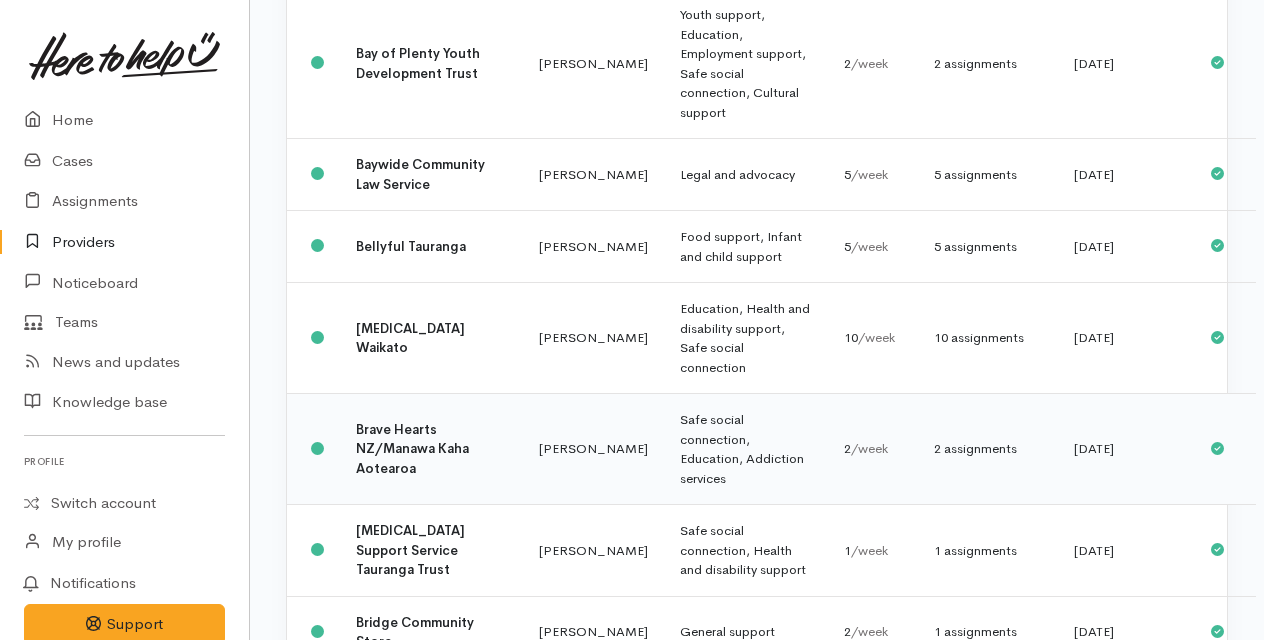 click on "Brave Hearts NZ/Manawa Kaha Aotearoa" at bounding box center [431, 449] 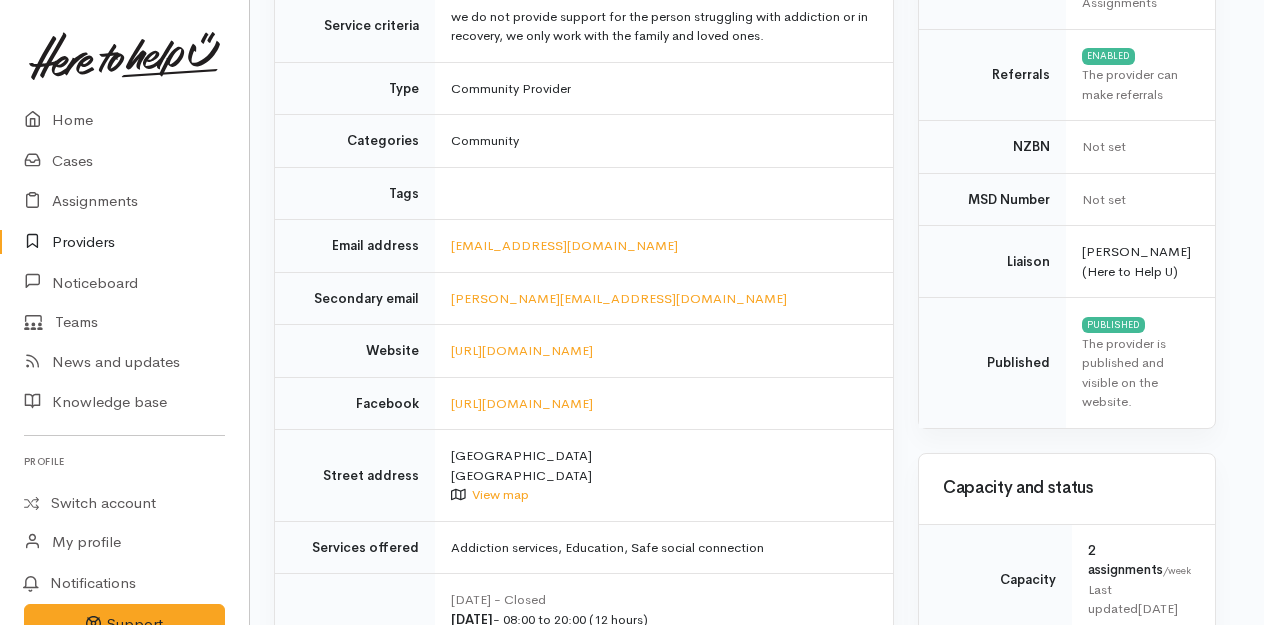 scroll, scrollTop: 405, scrollLeft: 11, axis: both 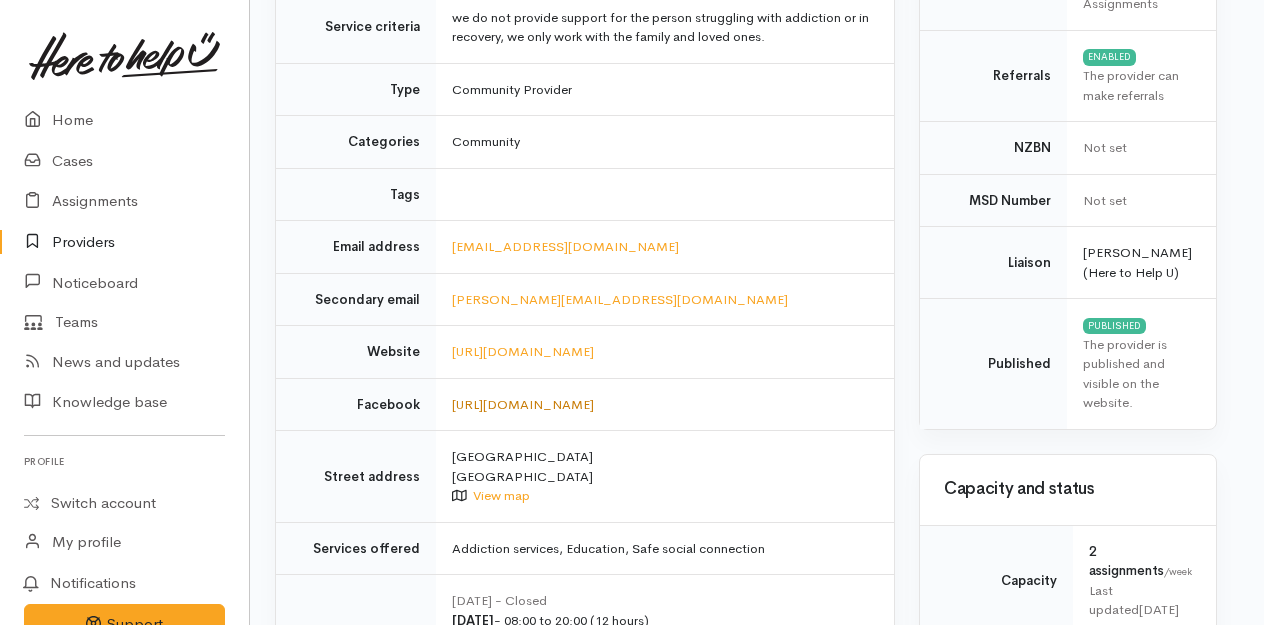 click on "https://www.facebook.com/groups/772508926185301" at bounding box center [523, 404] 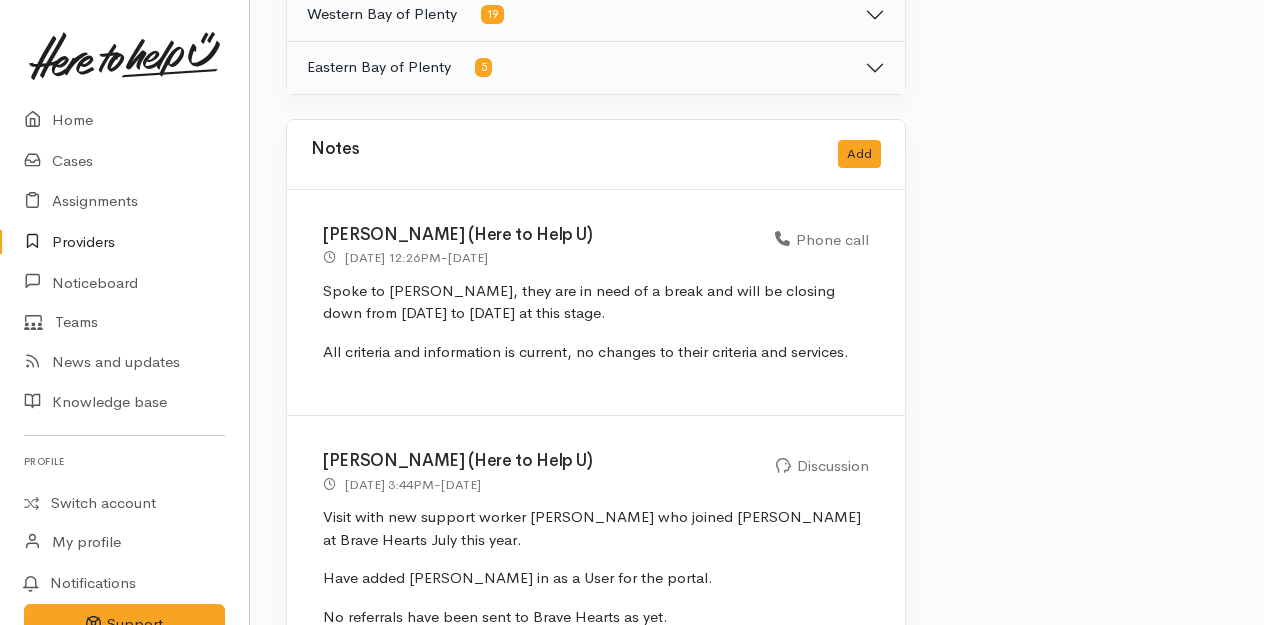 scroll, scrollTop: 1416, scrollLeft: 0, axis: vertical 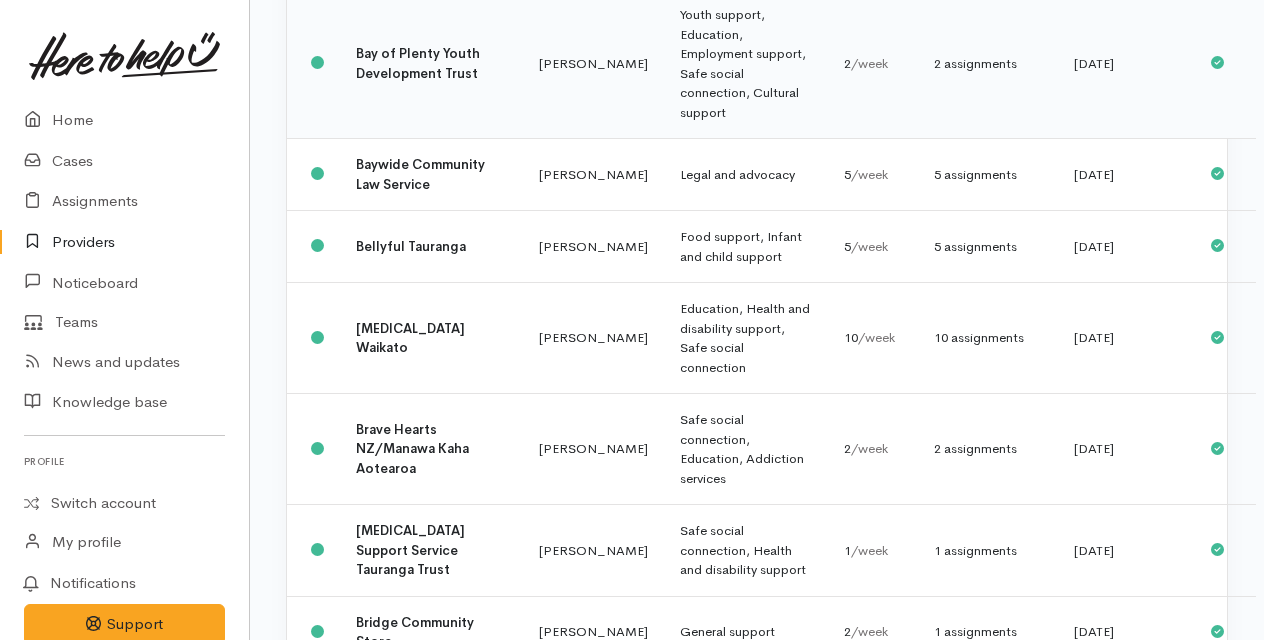 click on "Bay of Plenty Youth Development Trust" at bounding box center [431, 64] 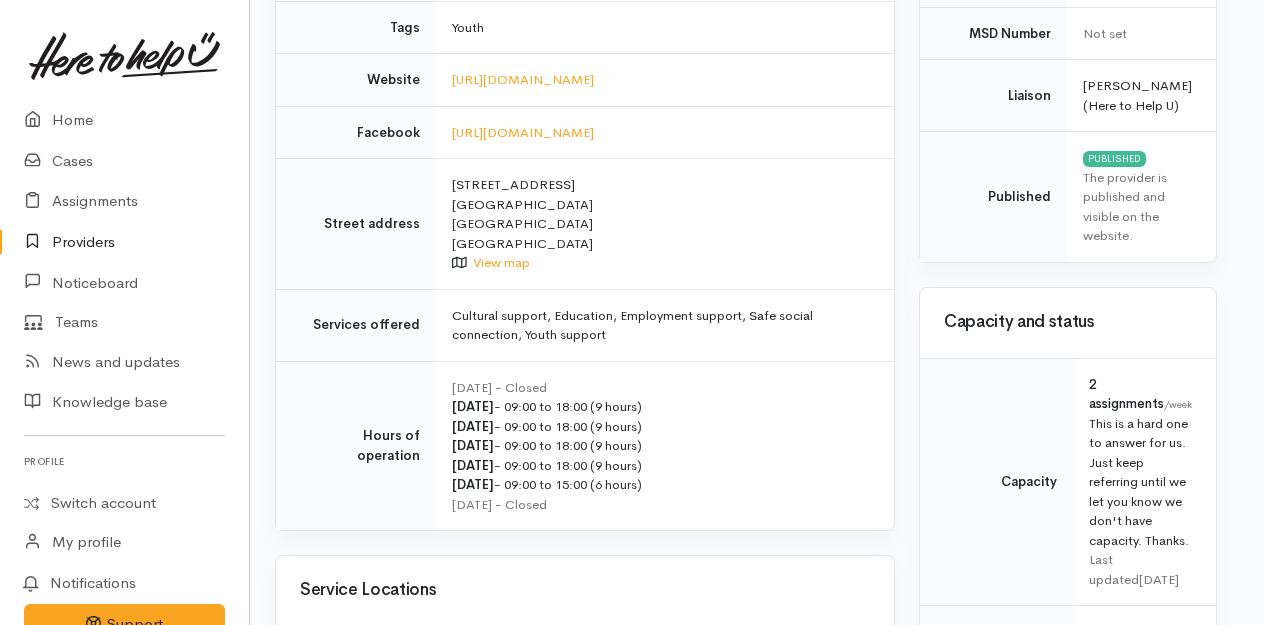 scroll, scrollTop: 569, scrollLeft: 12, axis: both 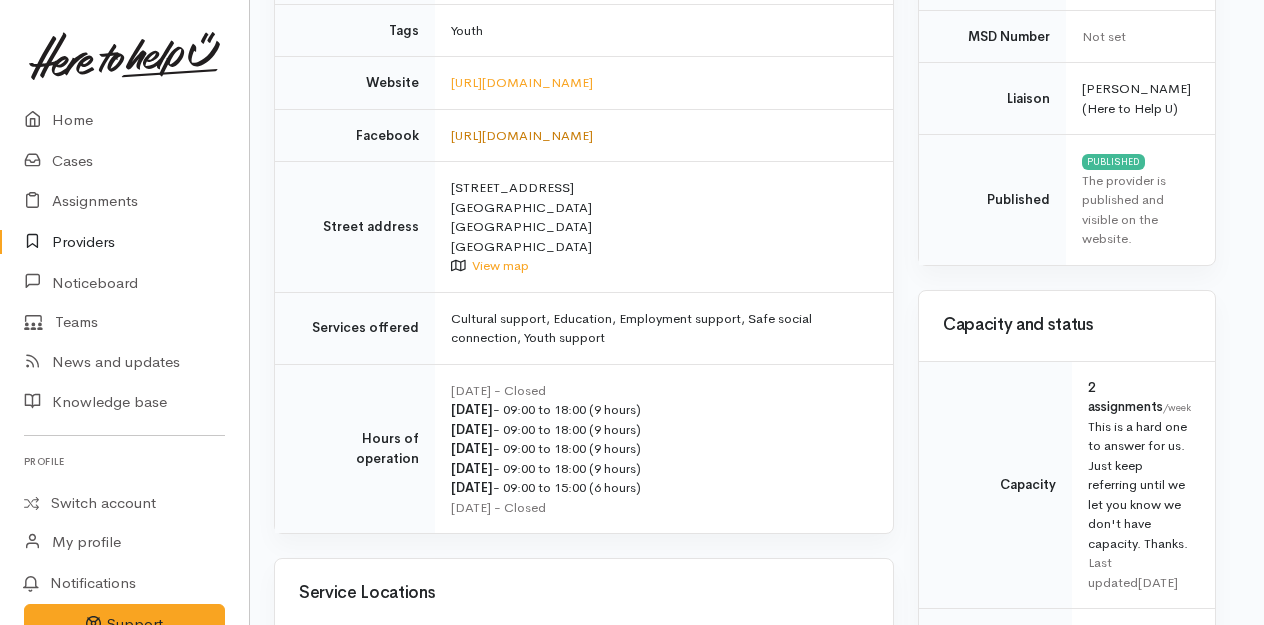 click on "https://www.facebook.com/TaurangaBoxingAcademy" at bounding box center (522, 135) 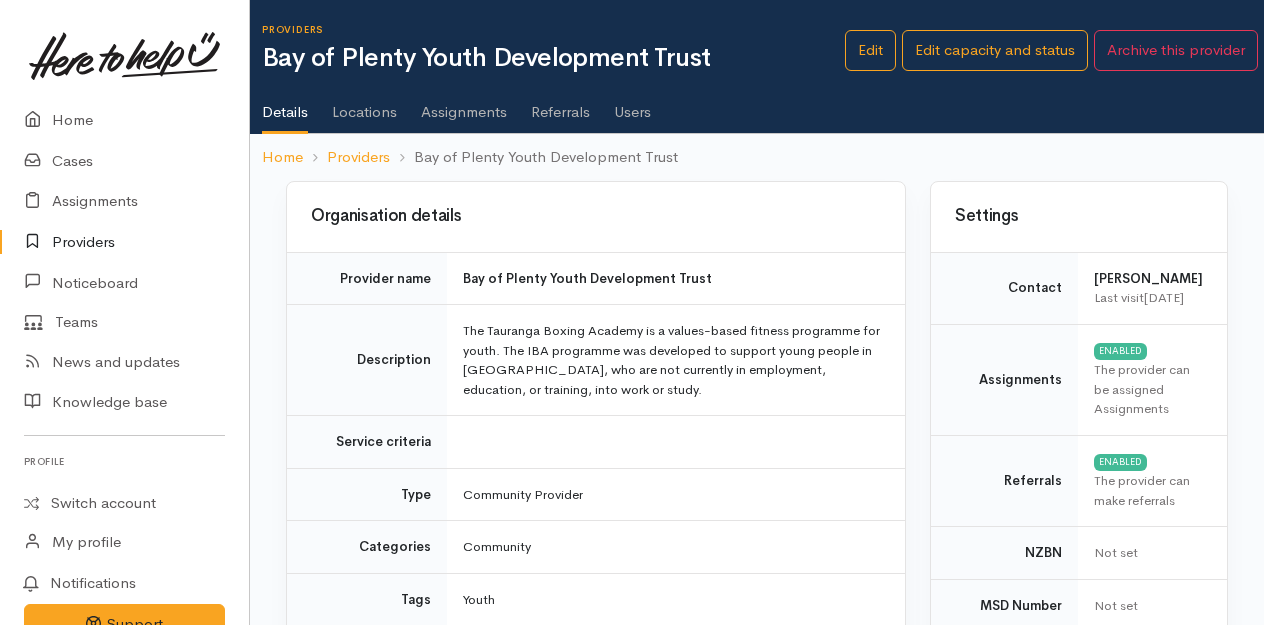 scroll, scrollTop: 569, scrollLeft: 12, axis: both 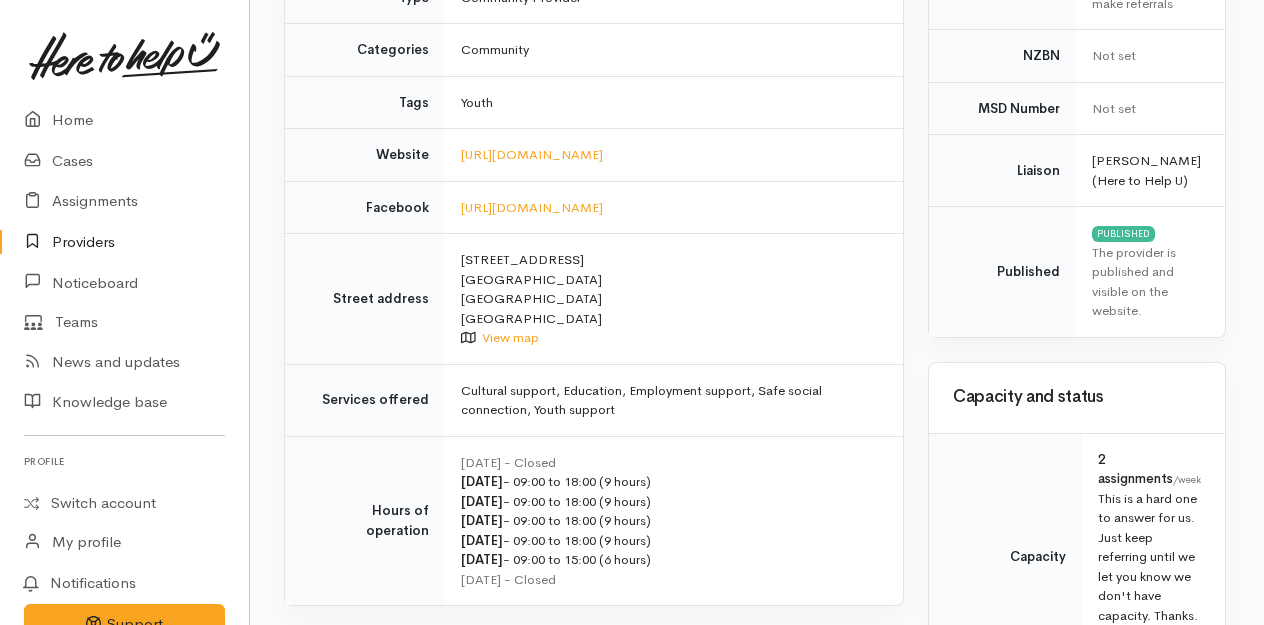 drag, startPoint x: 672, startPoint y: 405, endPoint x: 458, endPoint y: 373, distance: 216.3793 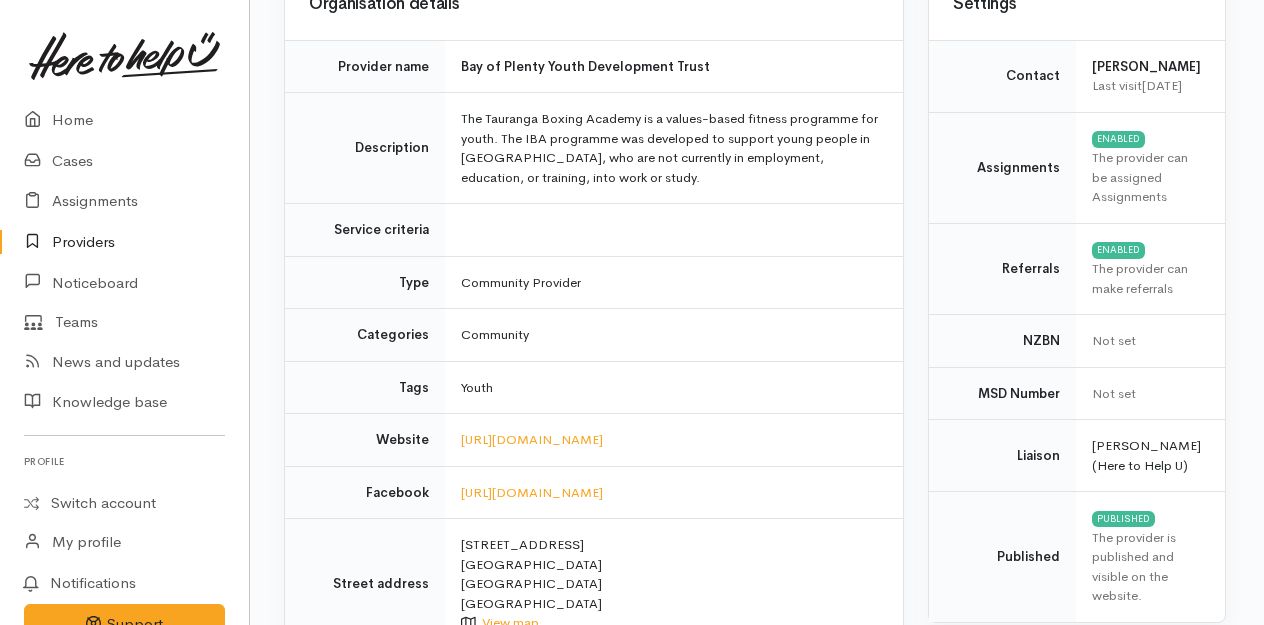 scroll, scrollTop: 213, scrollLeft: 0, axis: vertical 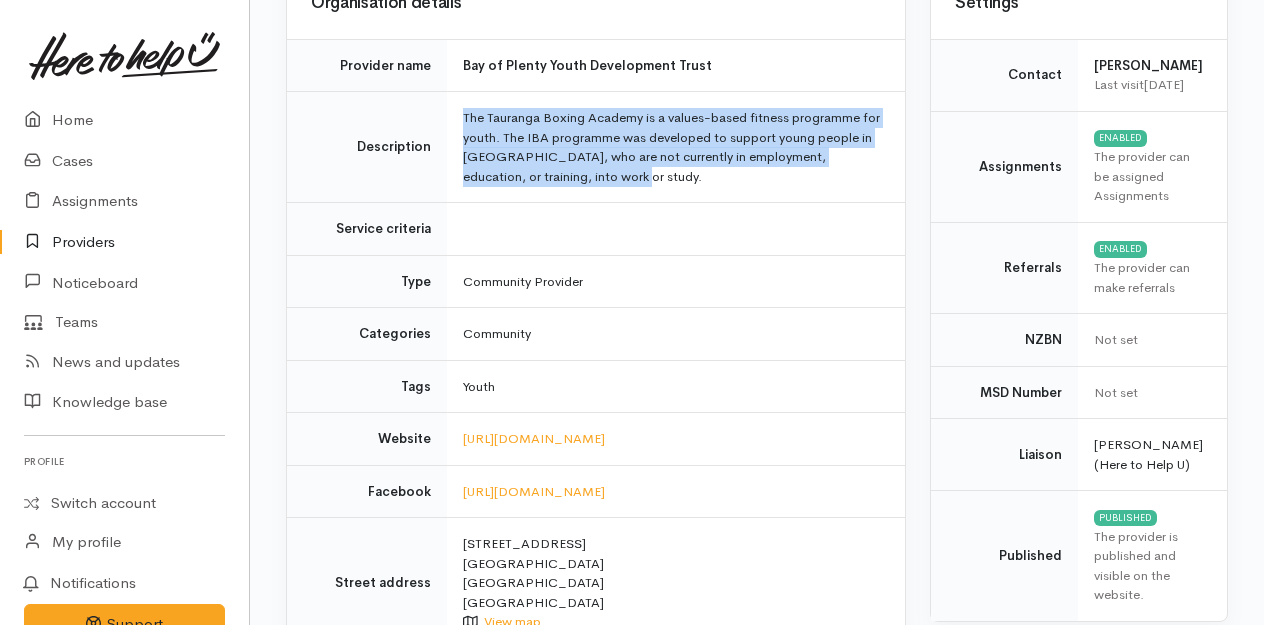 drag, startPoint x: 618, startPoint y: 174, endPoint x: 464, endPoint y: 107, distance: 167.94344 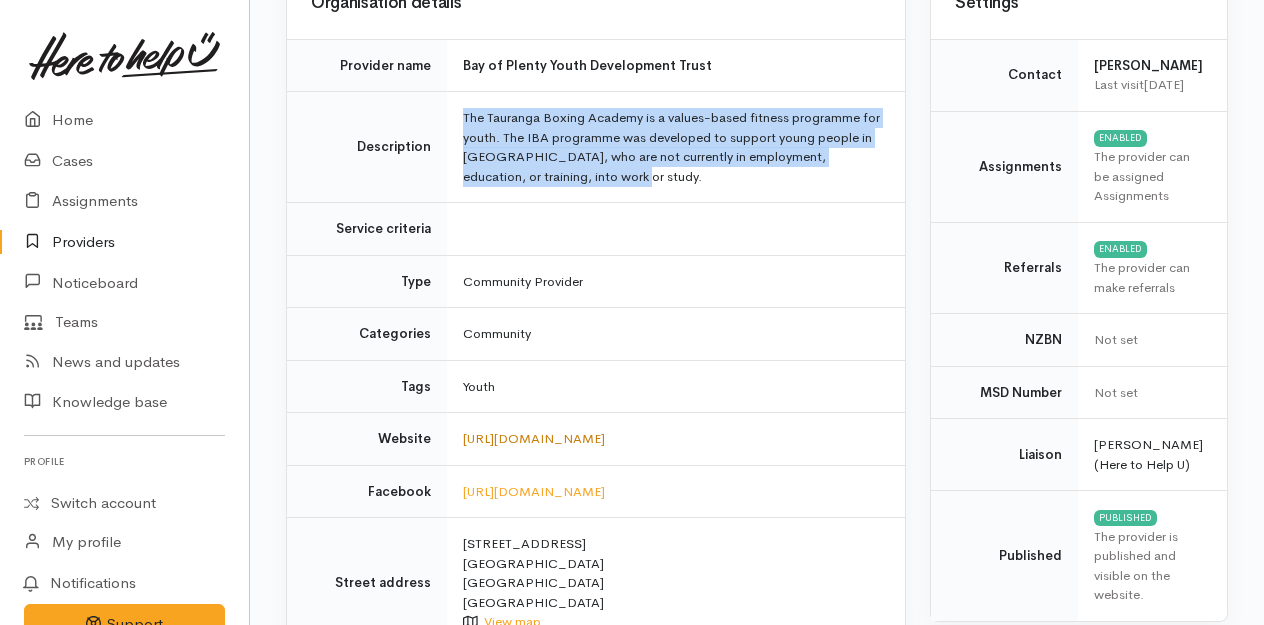 click on "[URL][DOMAIN_NAME]" at bounding box center [534, 438] 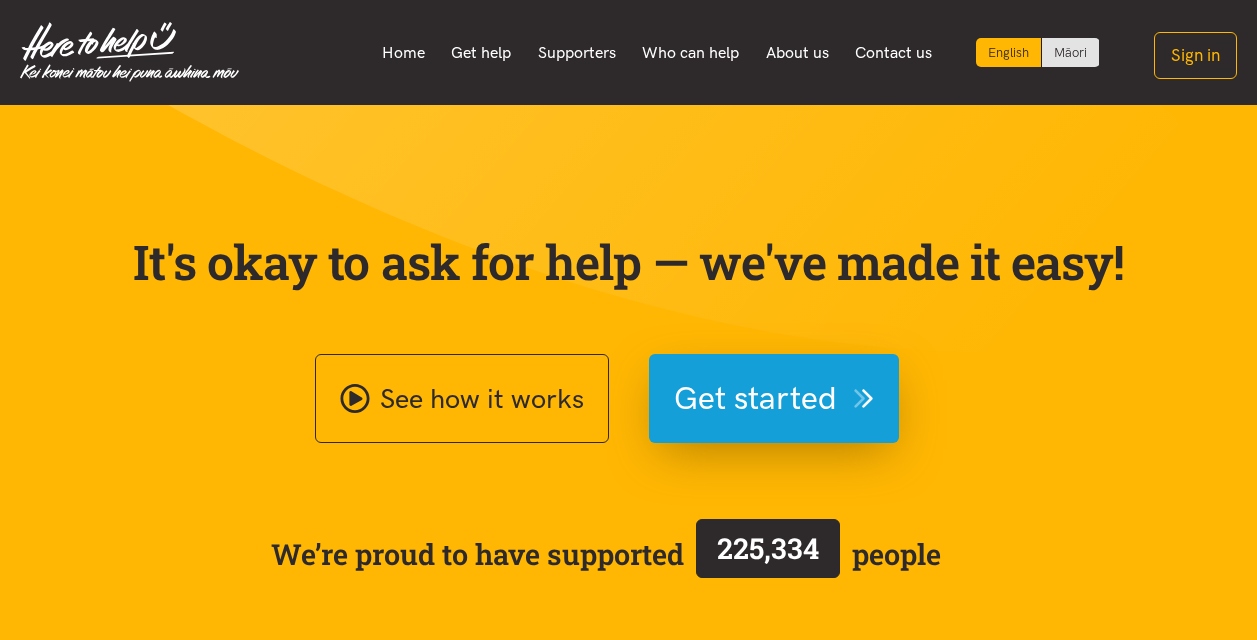 scroll, scrollTop: 0, scrollLeft: 0, axis: both 